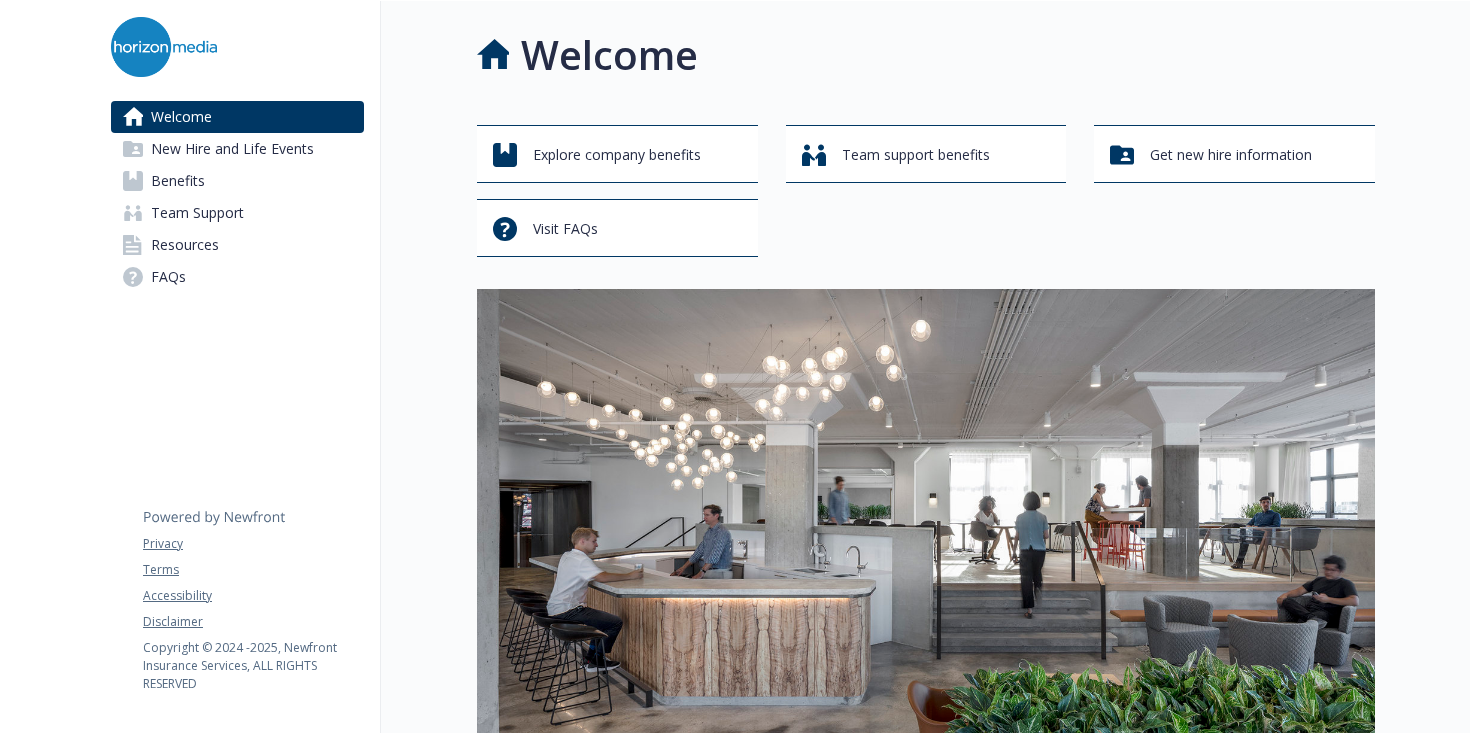 scroll, scrollTop: 0, scrollLeft: 0, axis: both 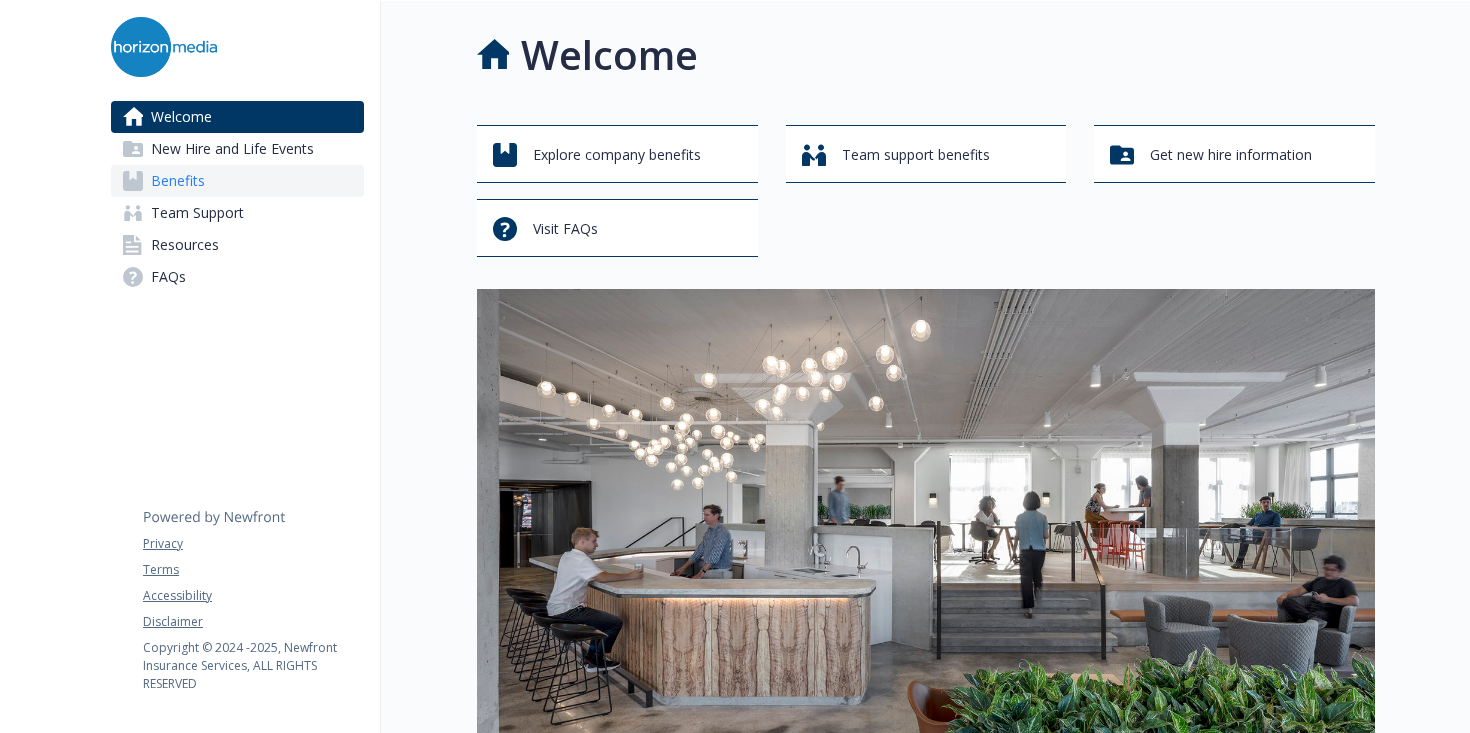 click on "Benefits" at bounding box center (178, 181) 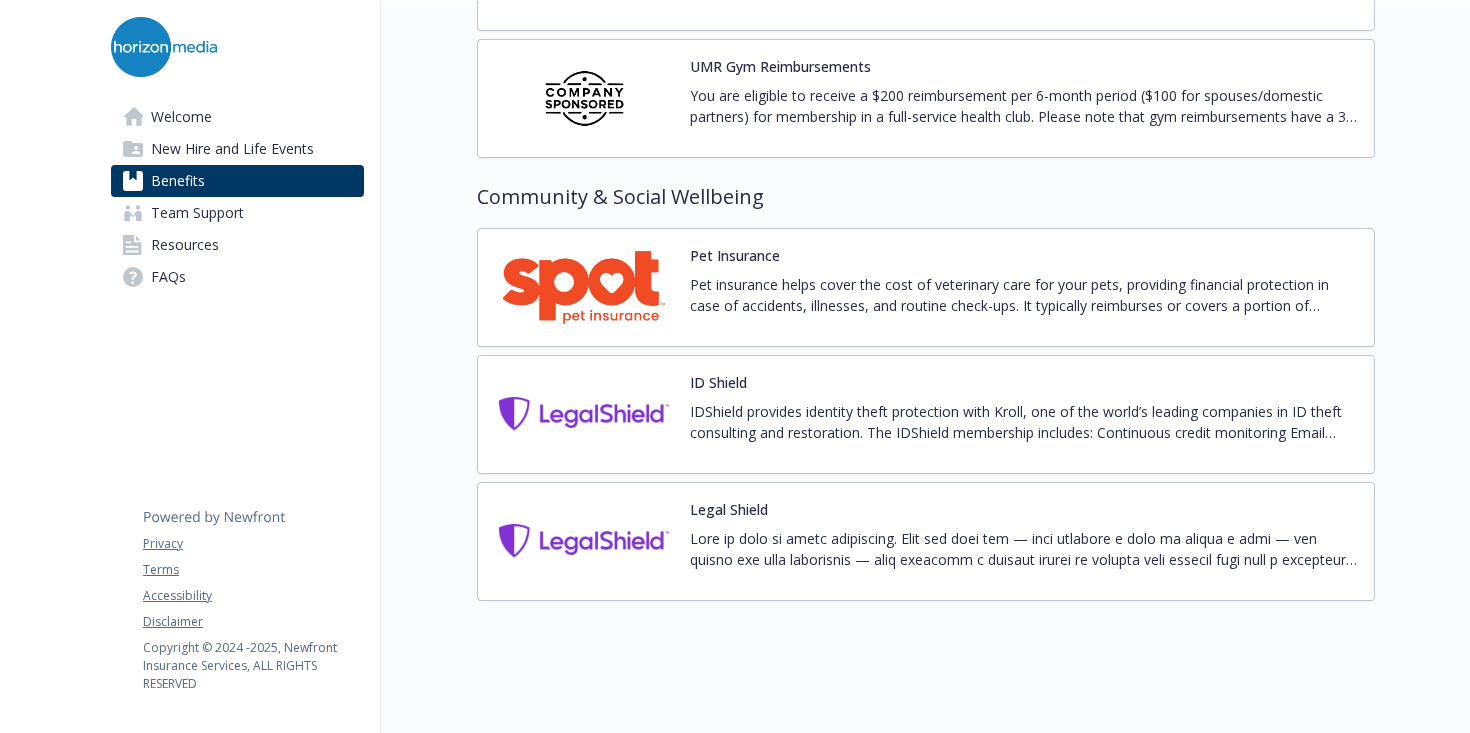 scroll, scrollTop: 5068, scrollLeft: 0, axis: vertical 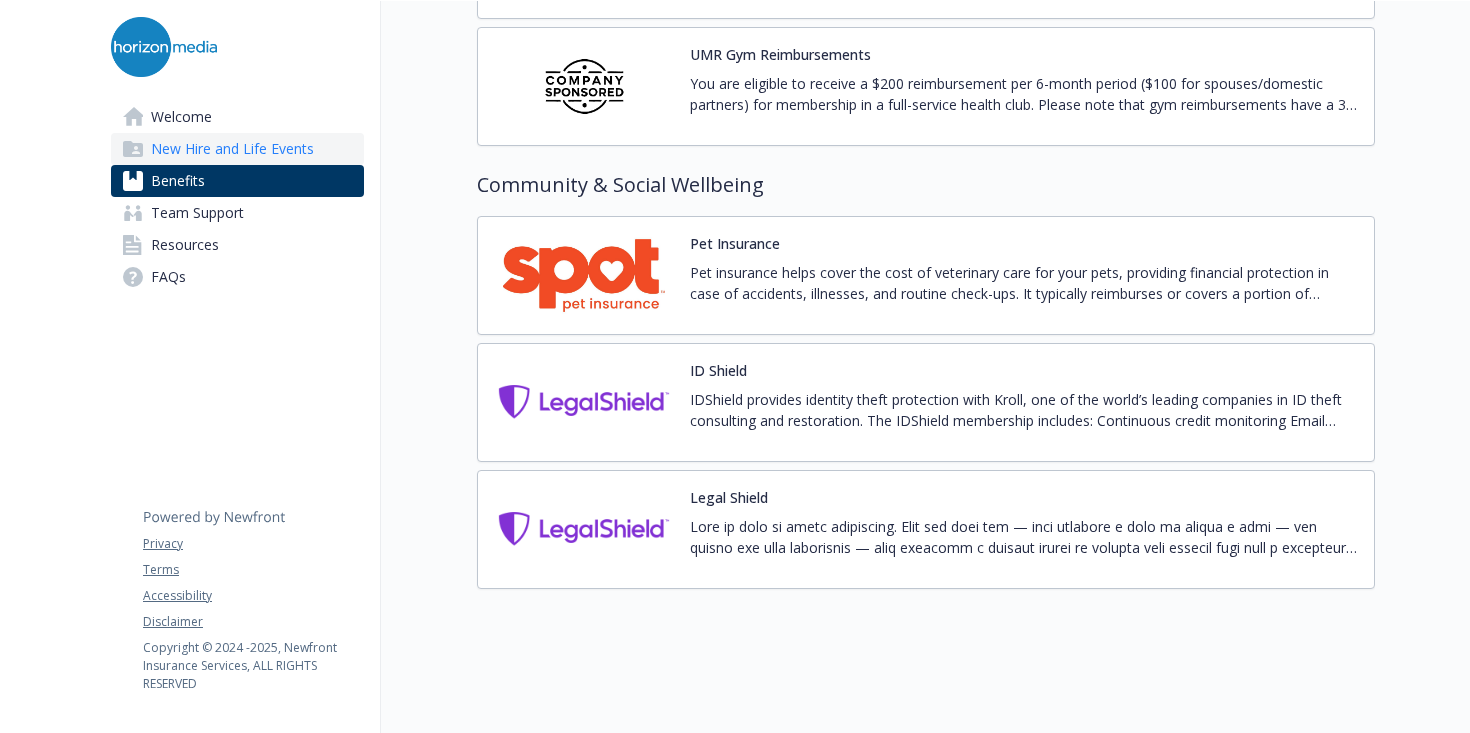 click on "New Hire and Life Events" at bounding box center [232, 149] 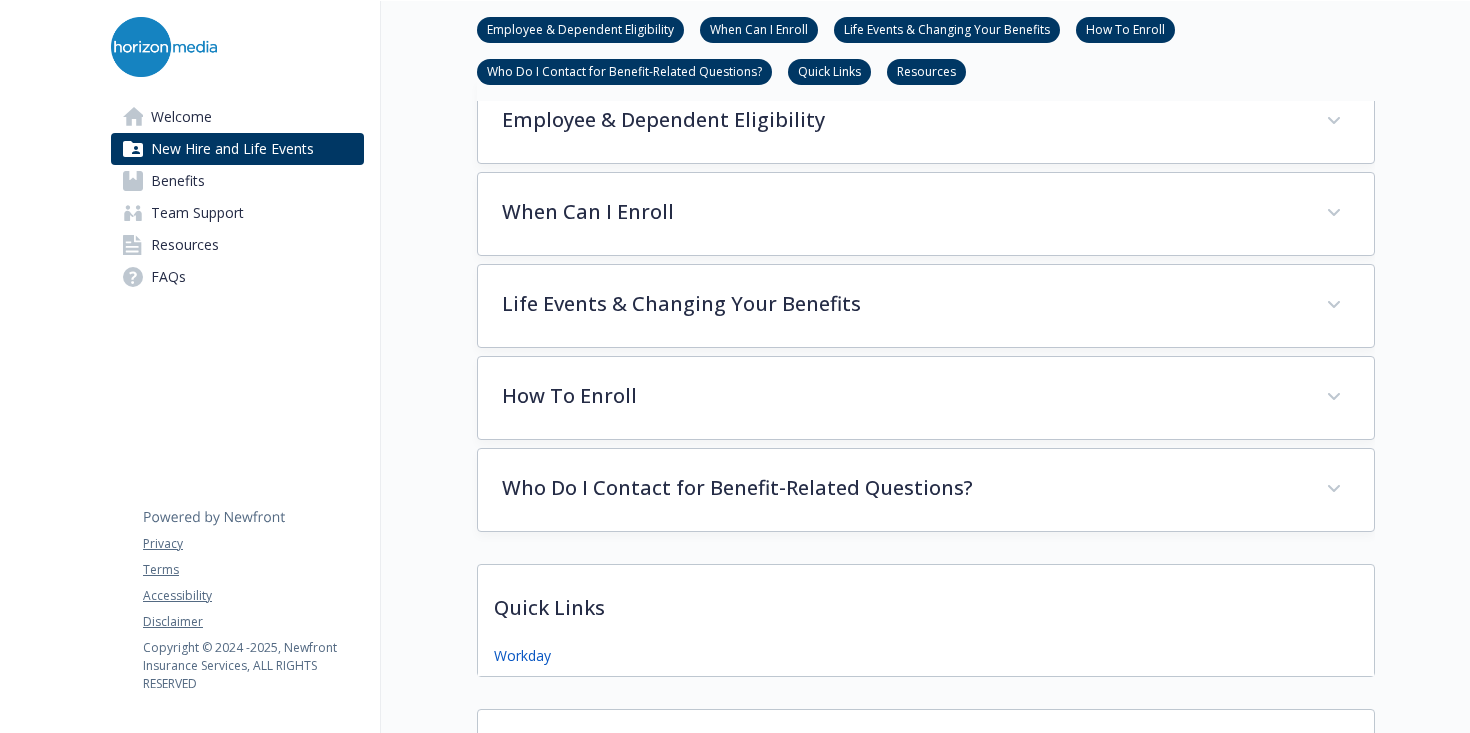 scroll, scrollTop: 1213, scrollLeft: 0, axis: vertical 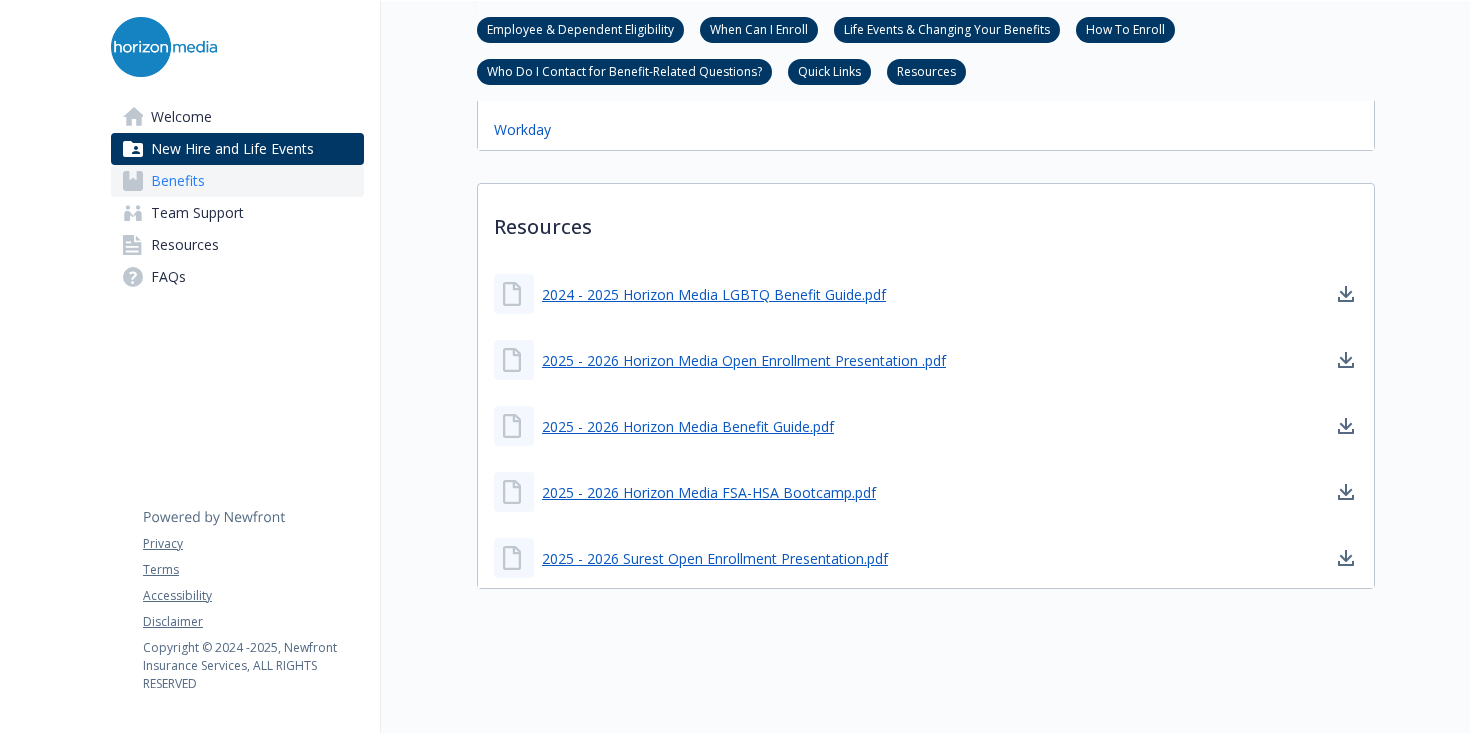 click on "Benefits" at bounding box center [237, 181] 